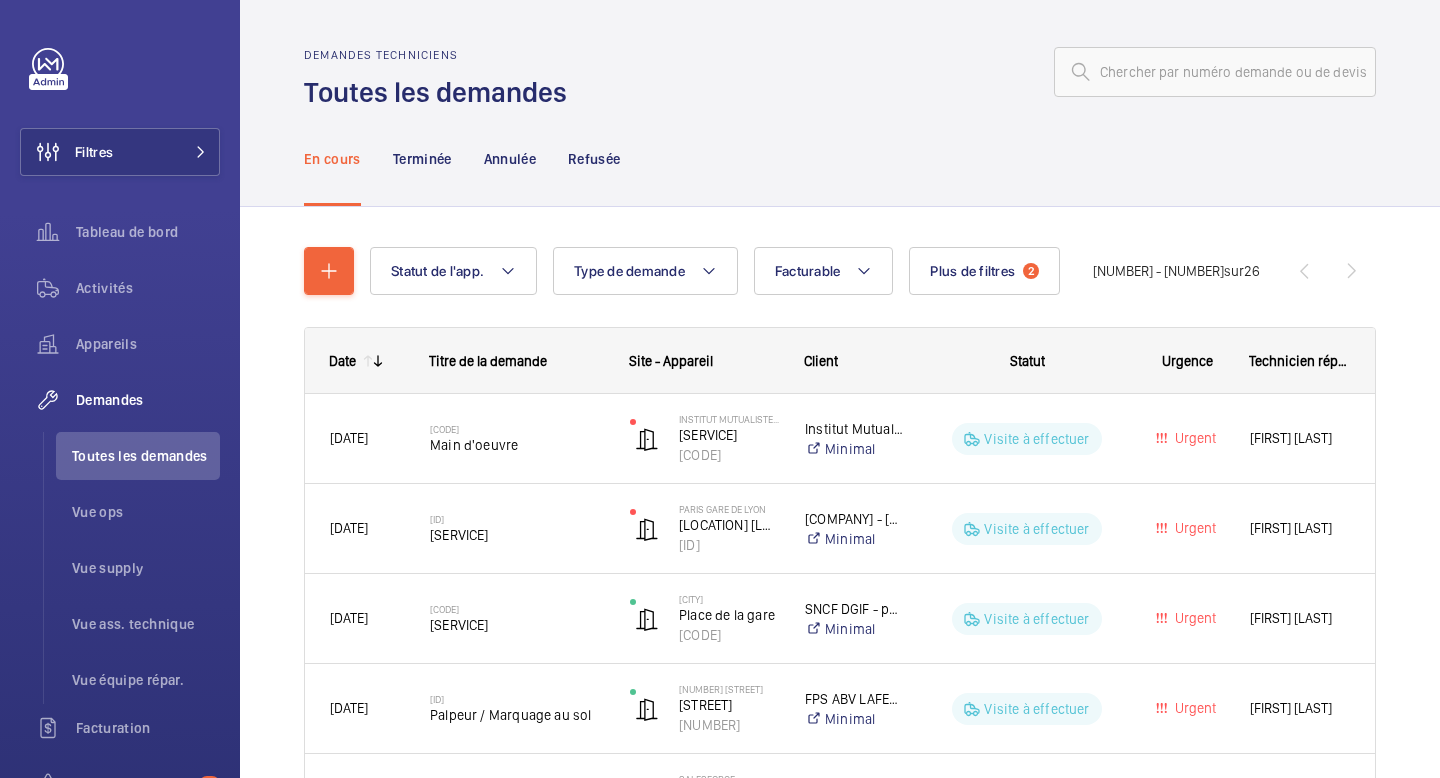 scroll, scrollTop: 0, scrollLeft: 0, axis: both 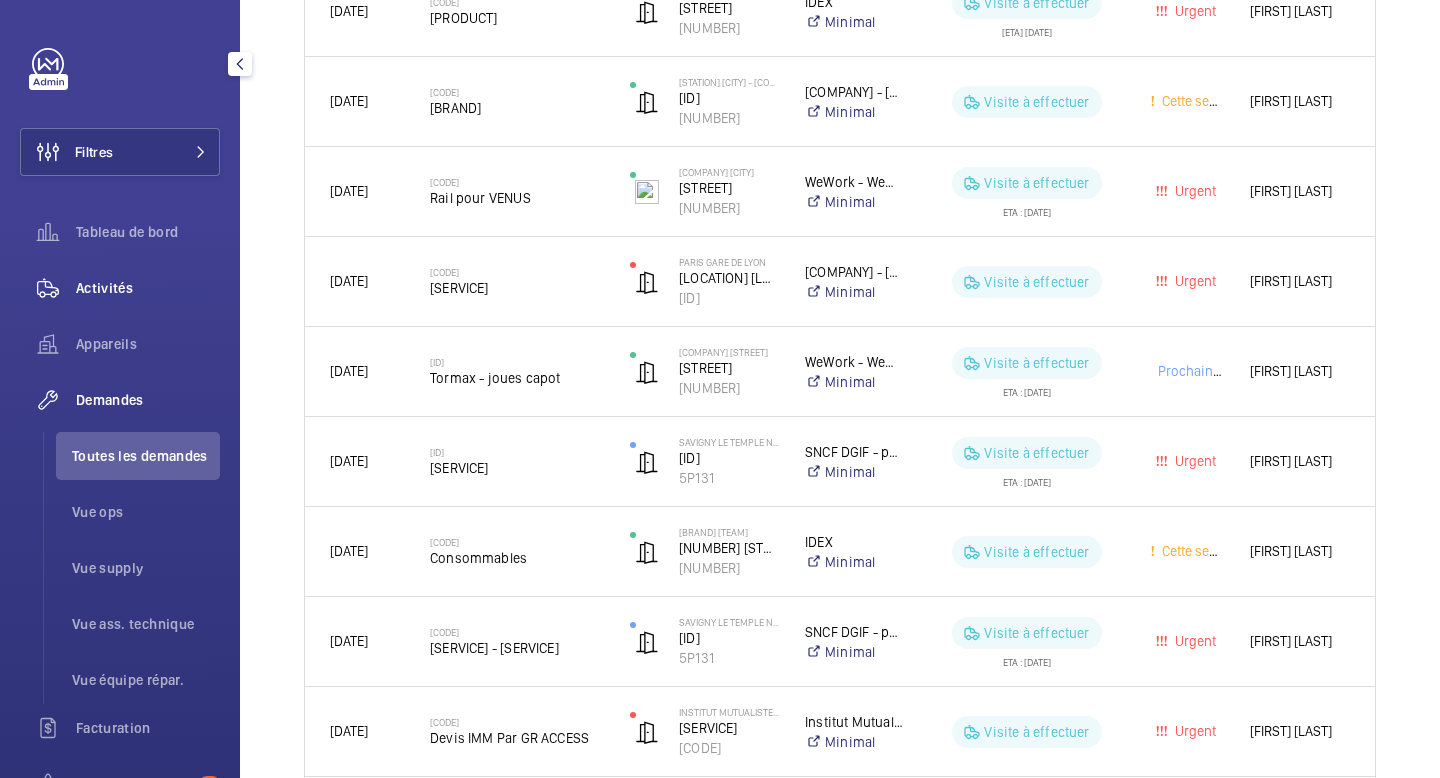 click on "Activités" 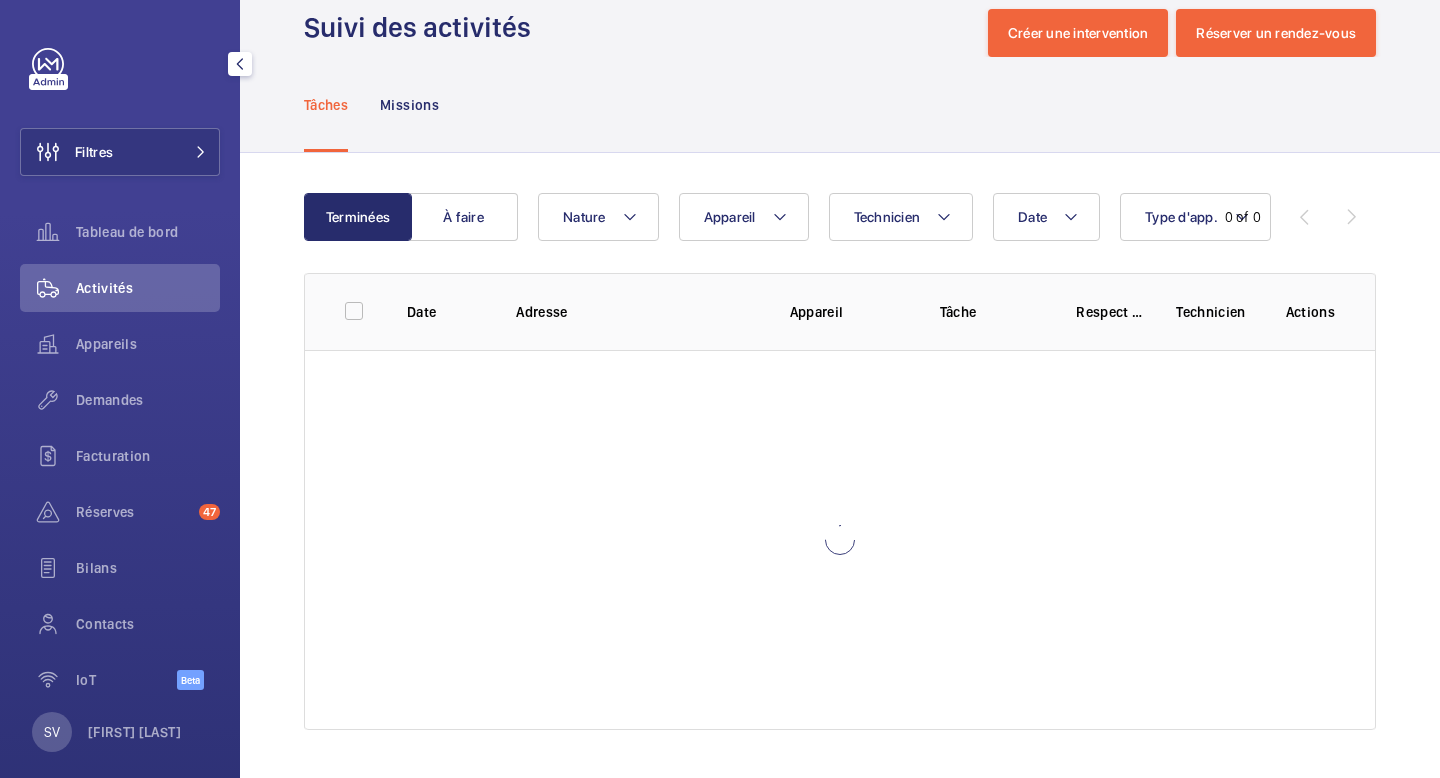 scroll, scrollTop: 39, scrollLeft: 0, axis: vertical 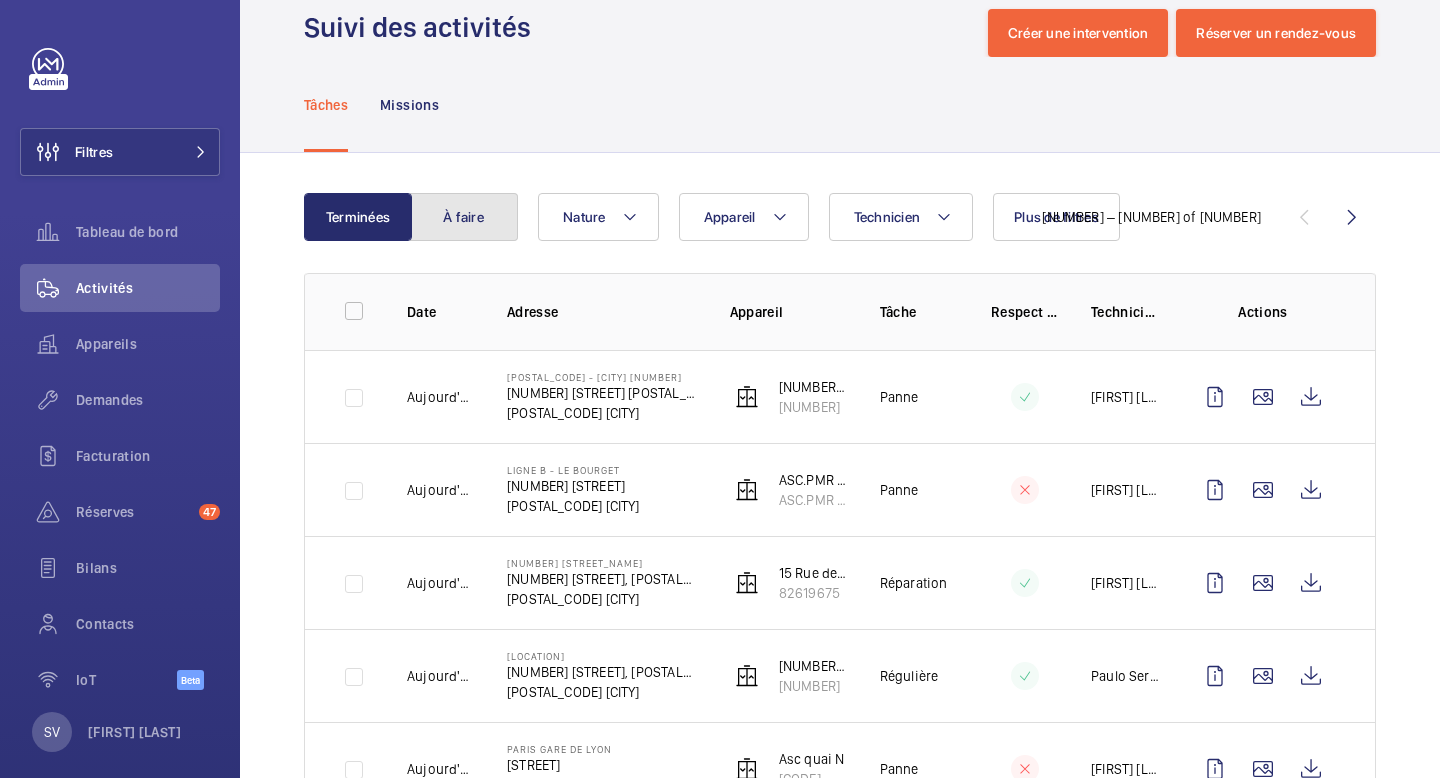 click on "À faire" 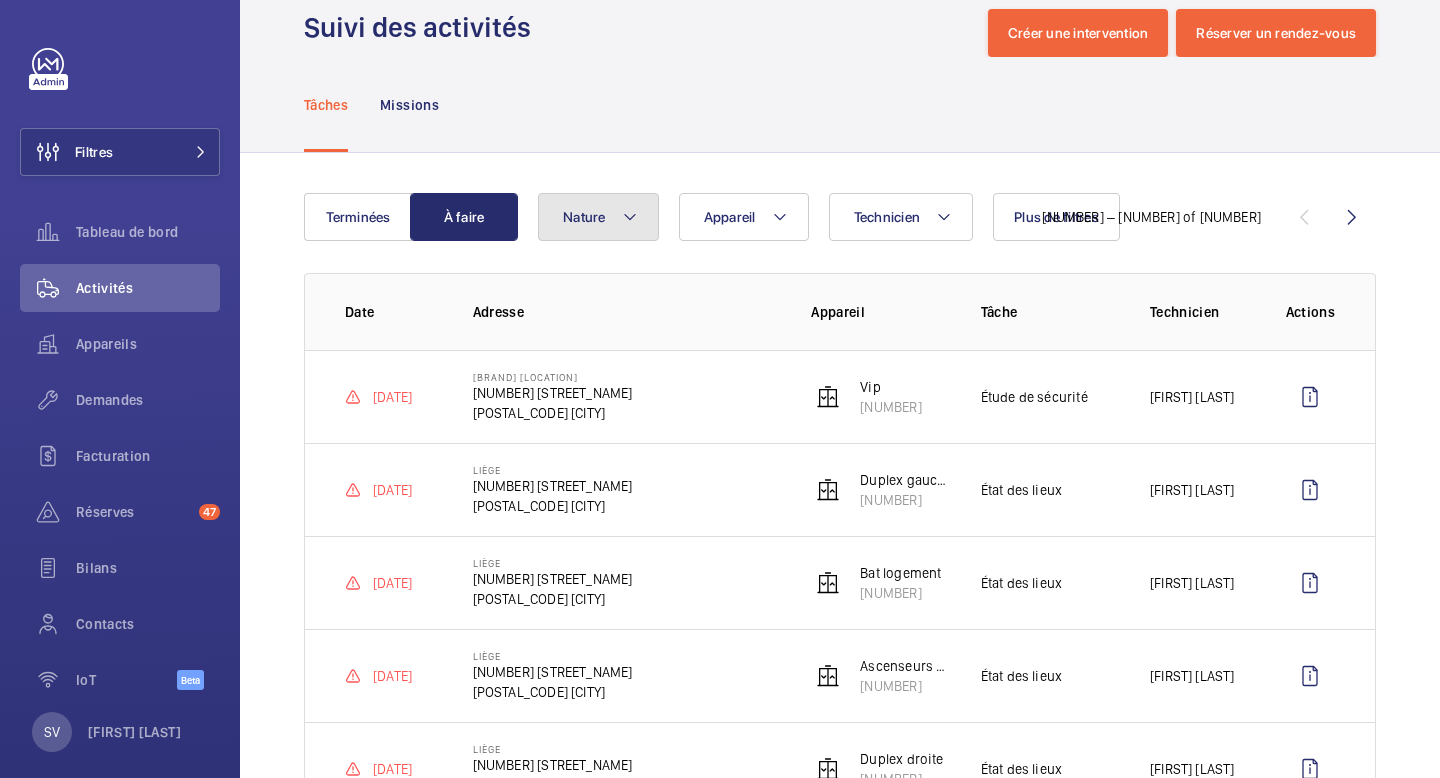 click on "Nature" 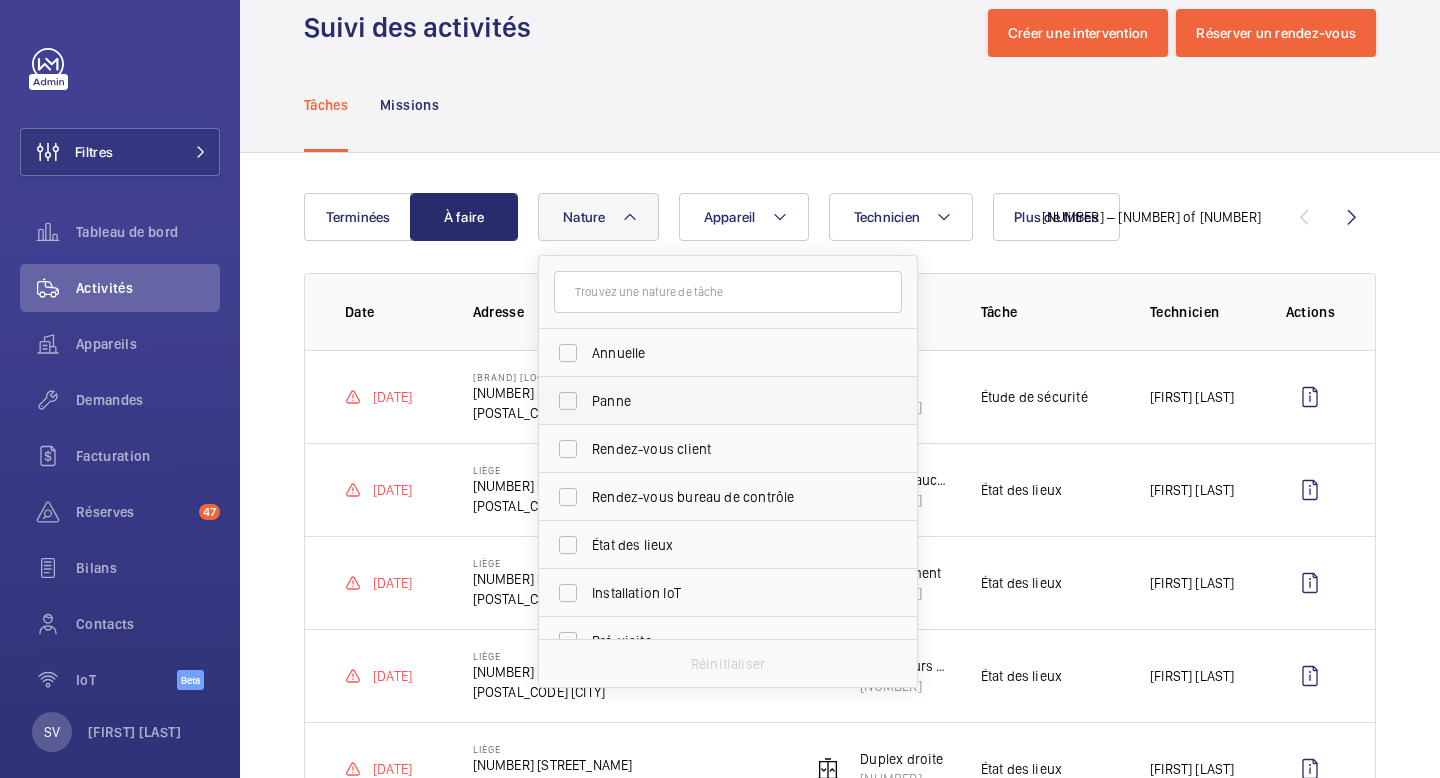 click on "Panne" at bounding box center (713, 401) 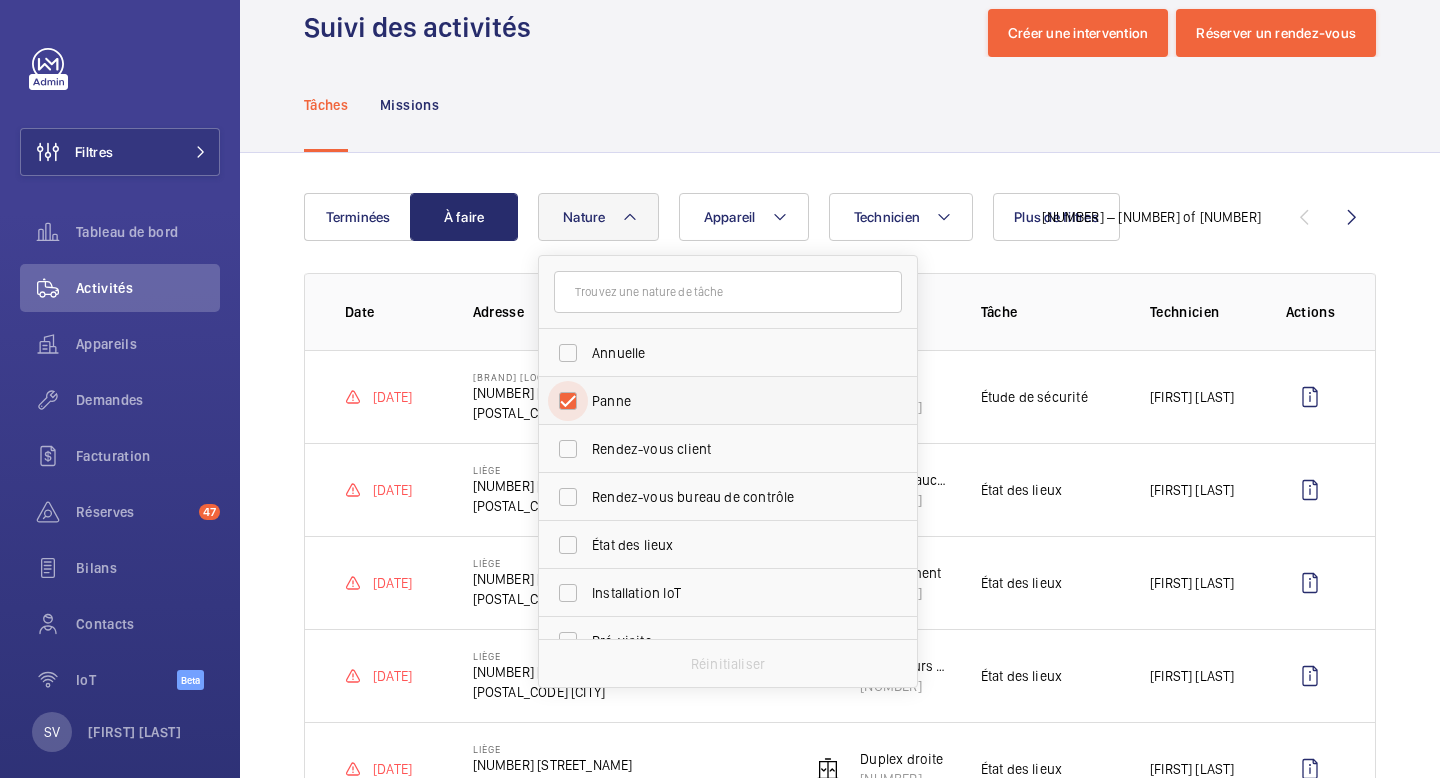 checkbox on "true" 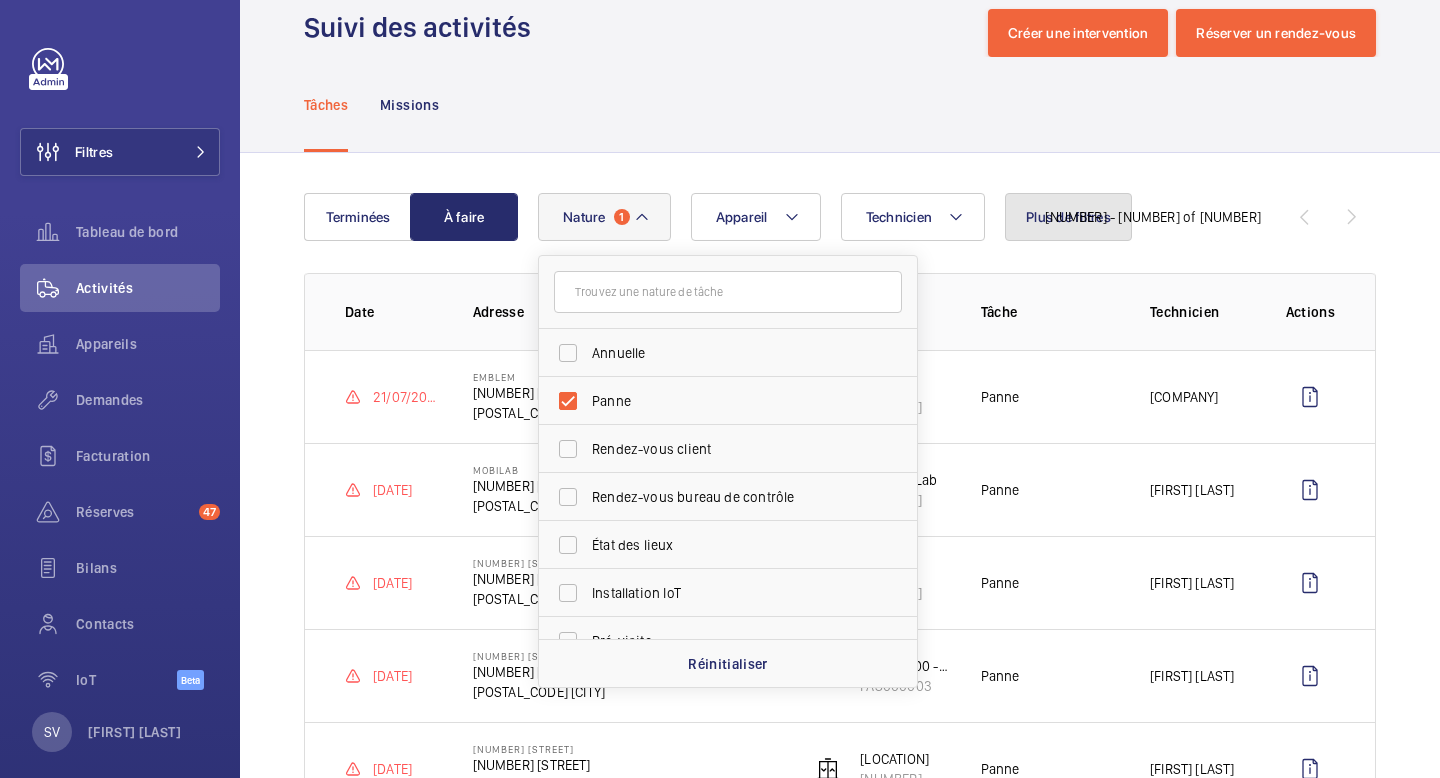 click on "Plus de filtres" 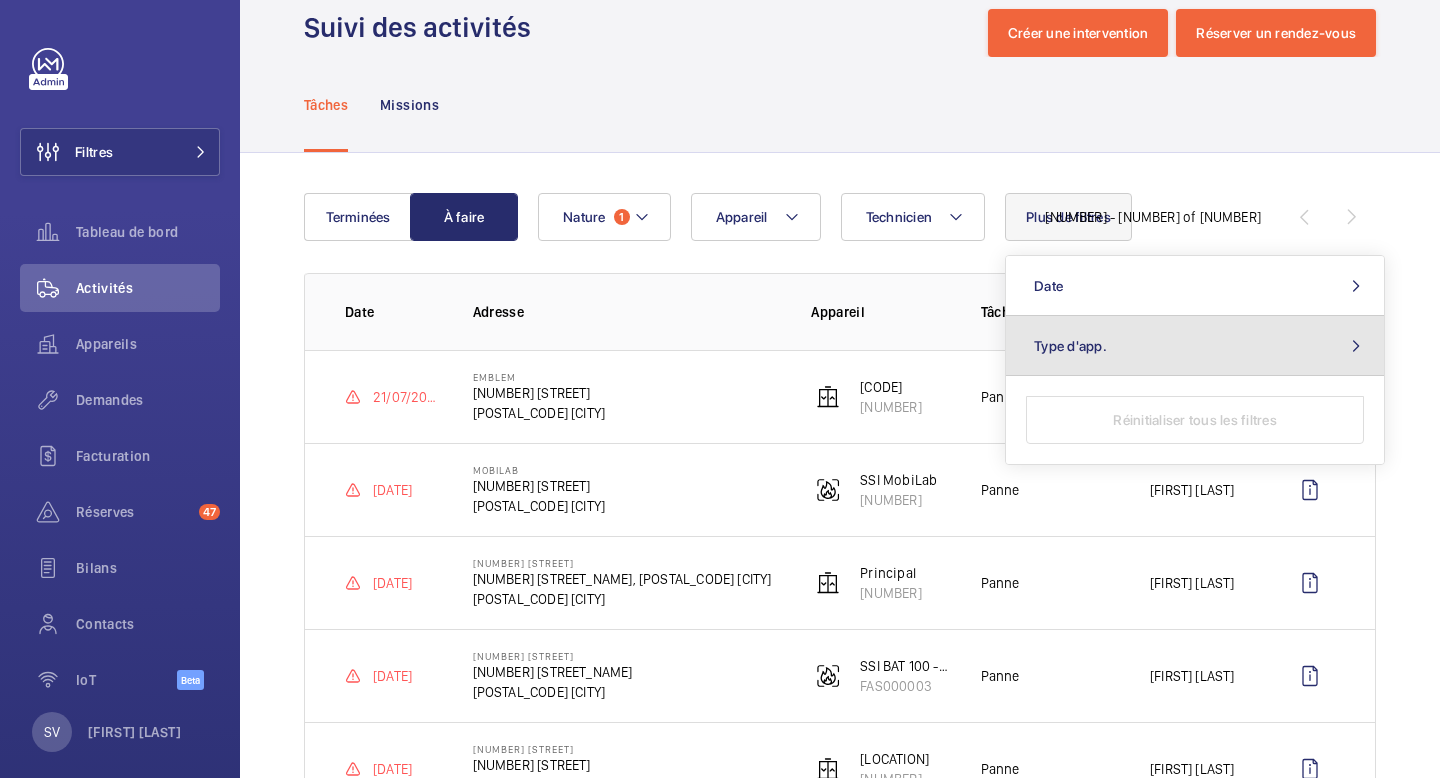click on "Type d'app." 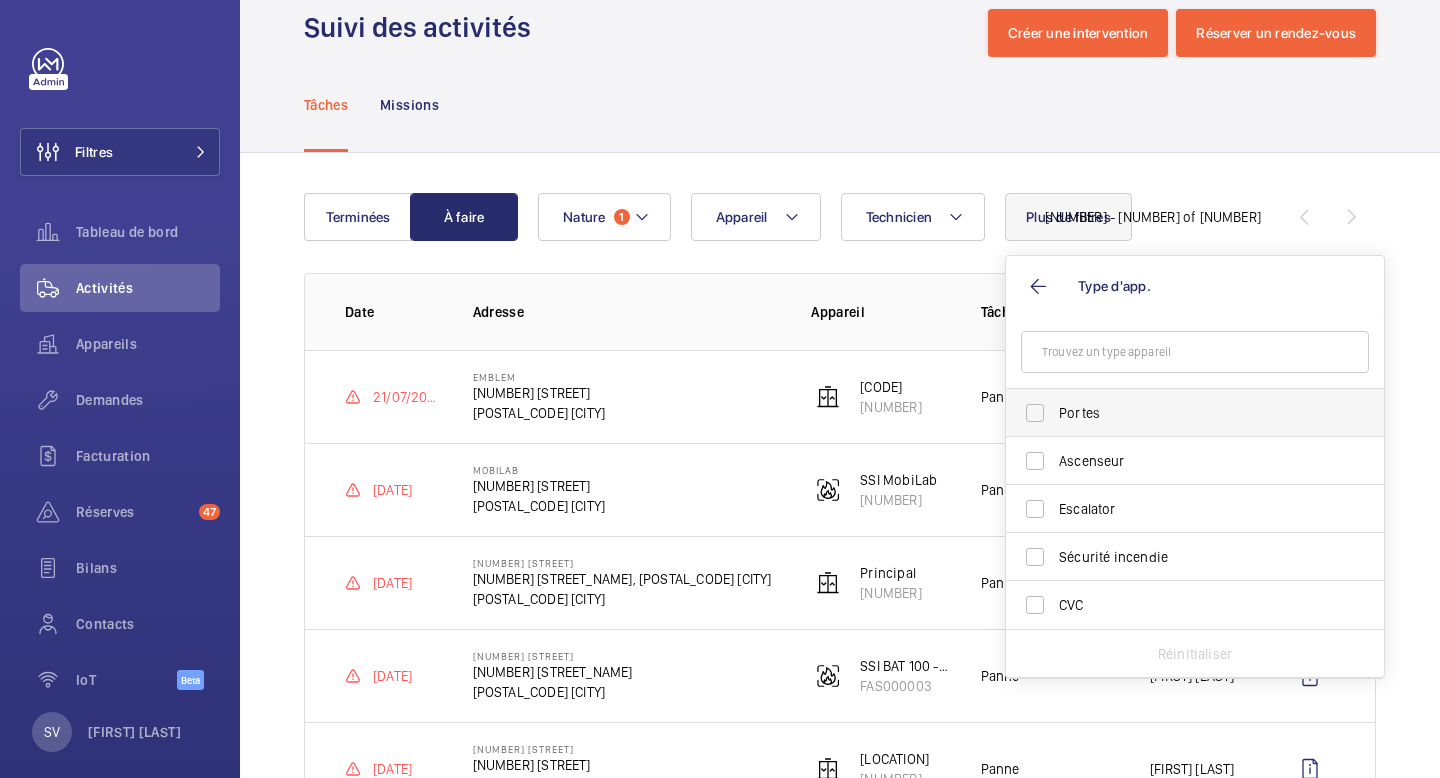 click on "Portes" at bounding box center [1180, 413] 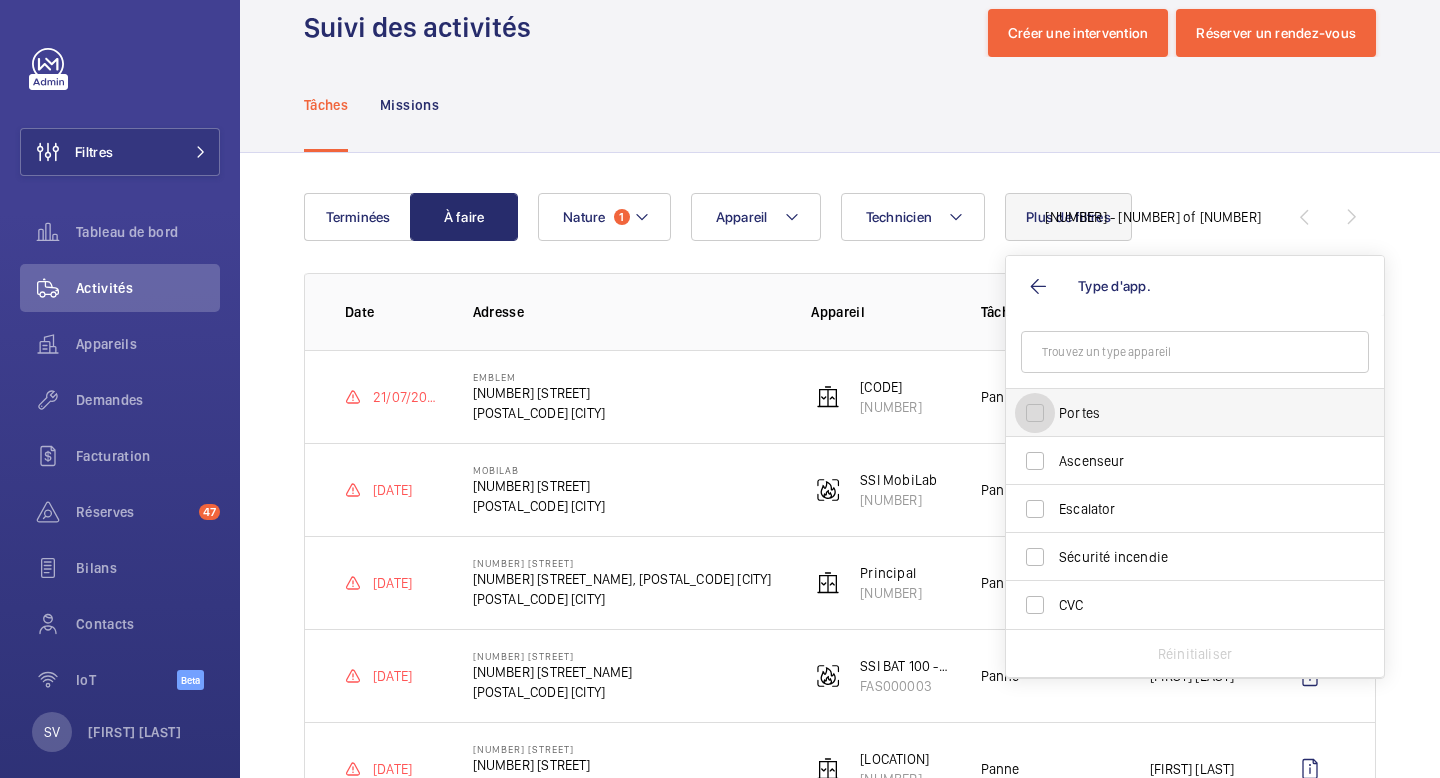 click on "Portes" at bounding box center (1035, 413) 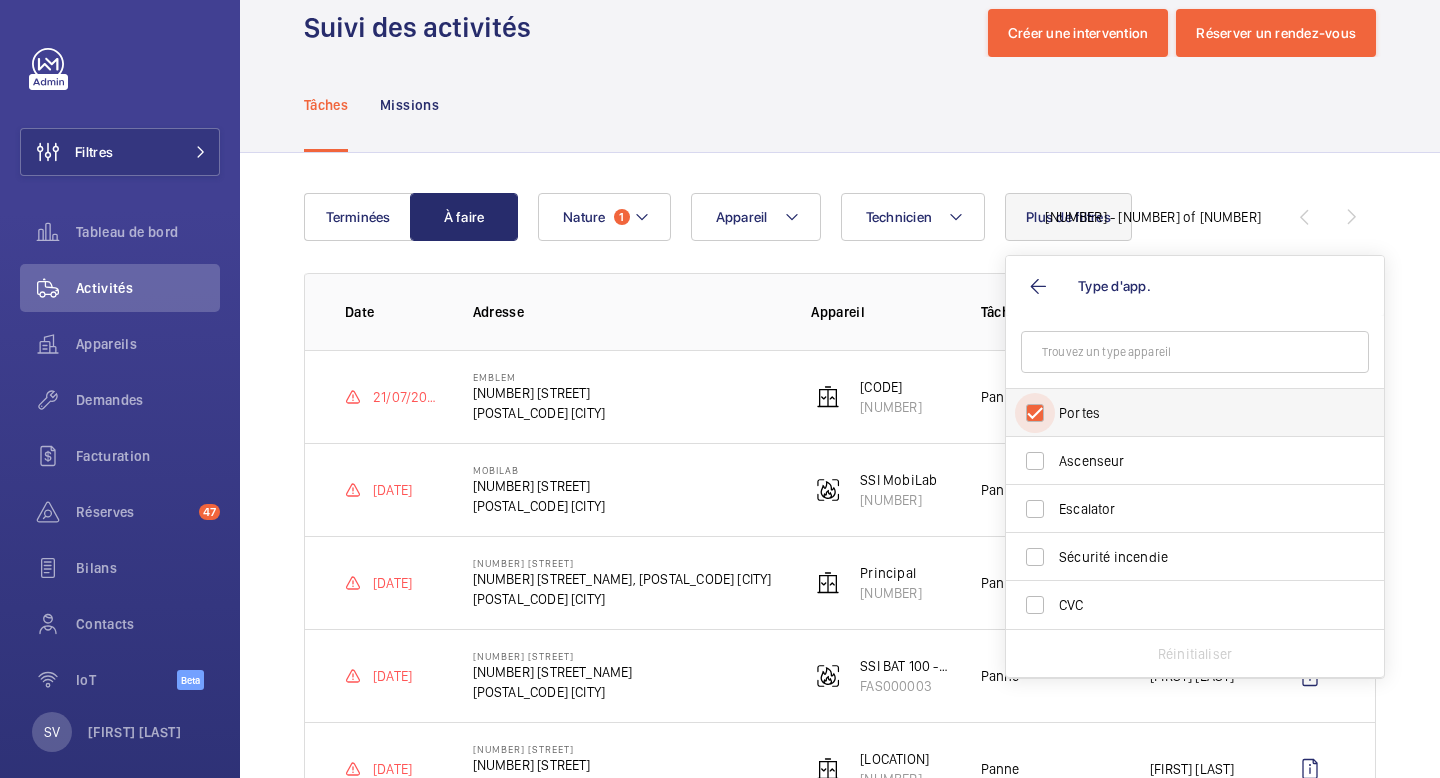 checkbox on "true" 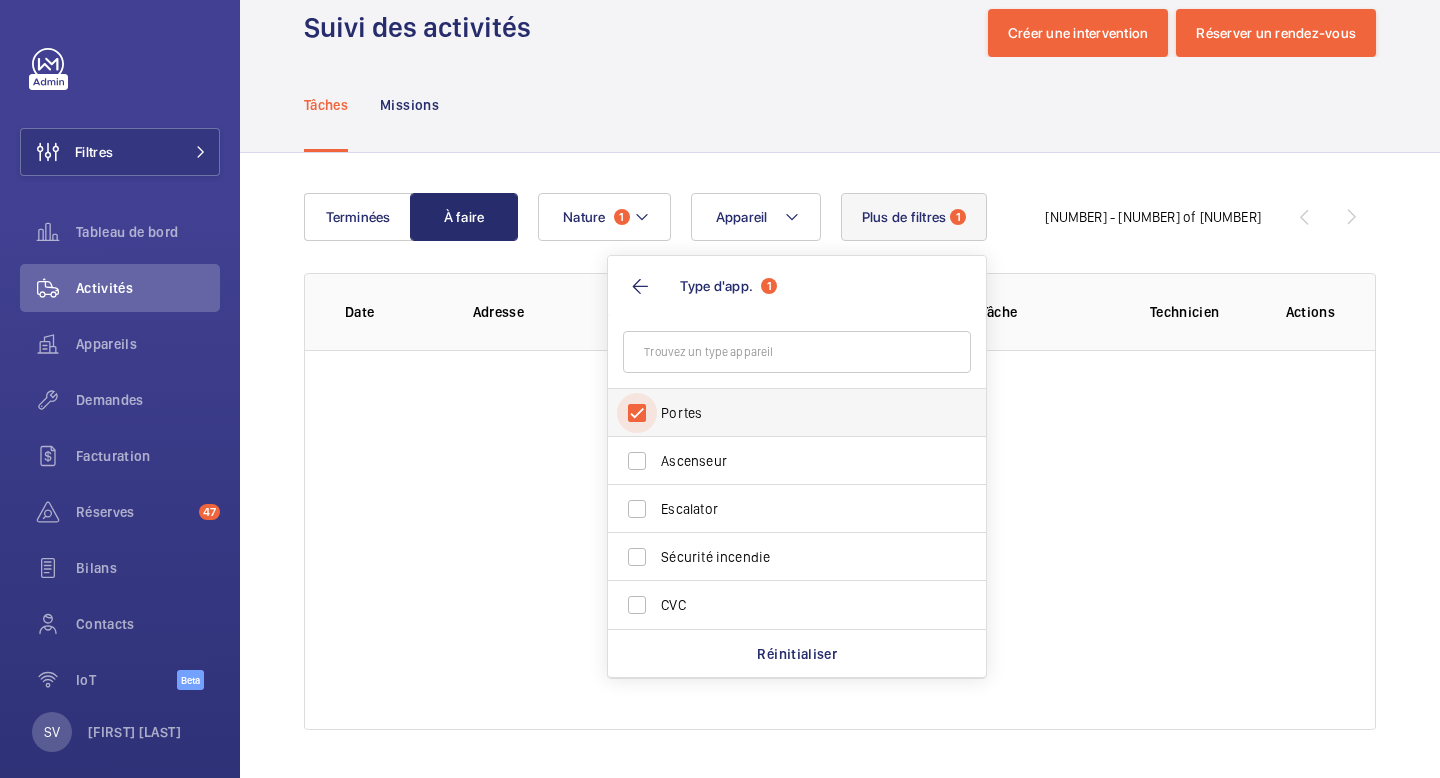 scroll, scrollTop: 0, scrollLeft: 0, axis: both 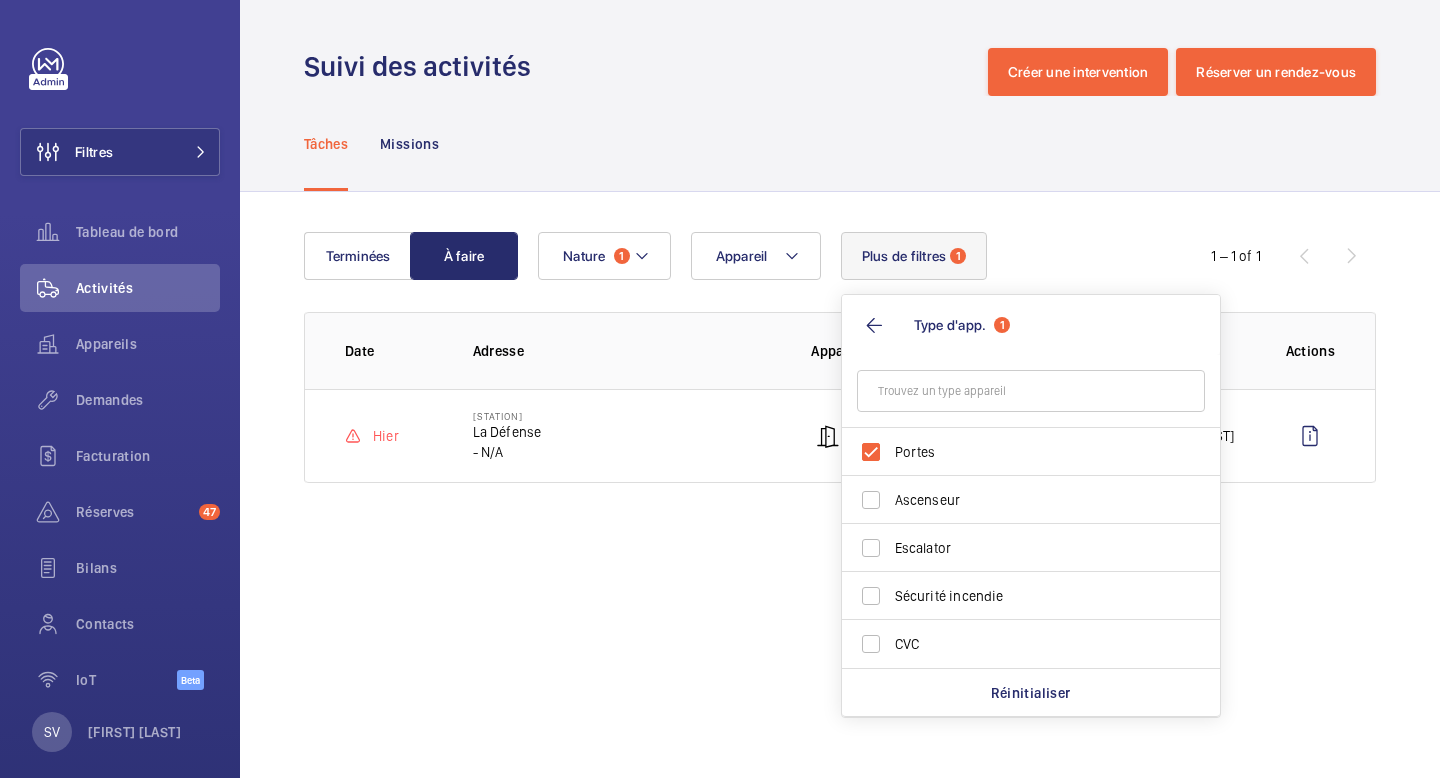 click on "[SERVICE] [DATE] [STATION] [CITY] - [INFO] [STREET] [CODE] [SERVICE] [FIRST] [LAST]" 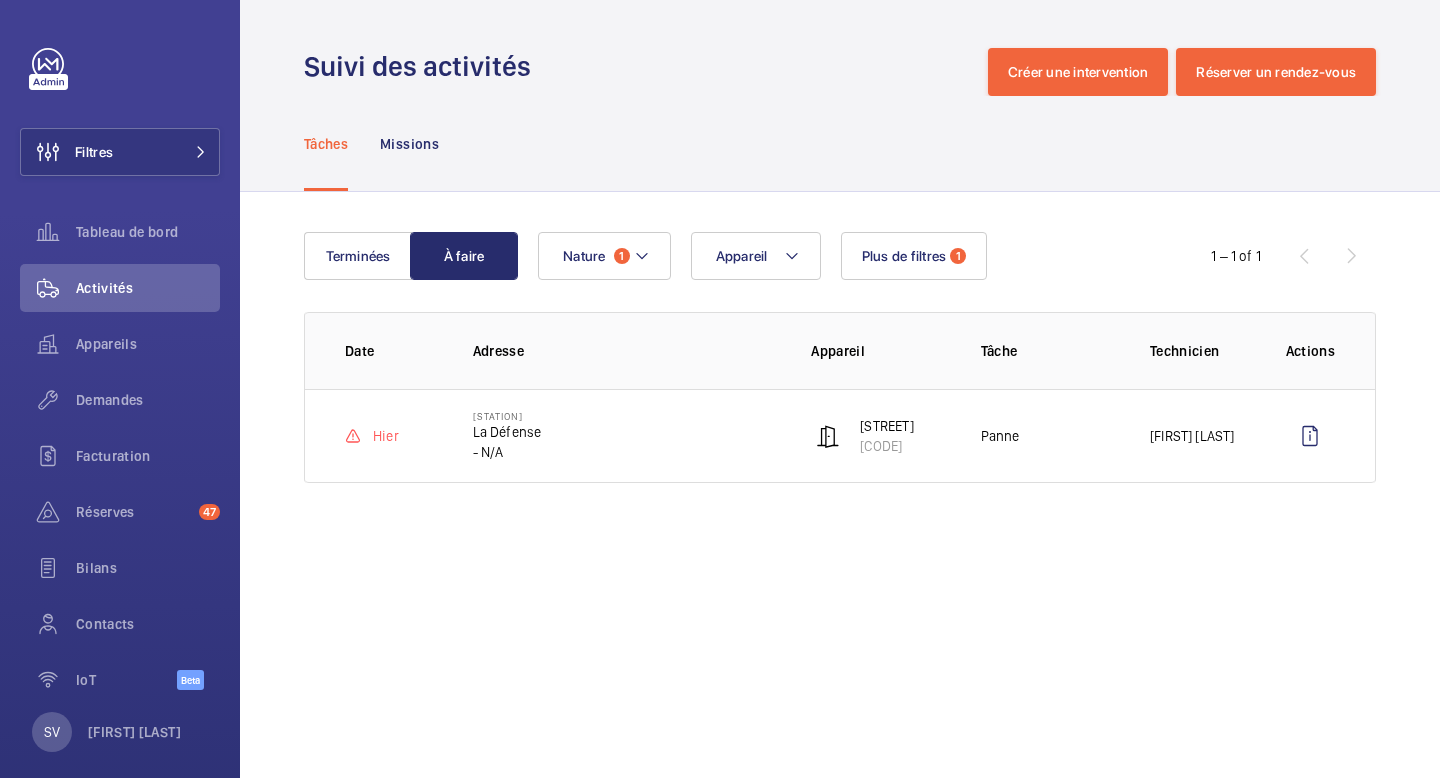 click on "Hier" 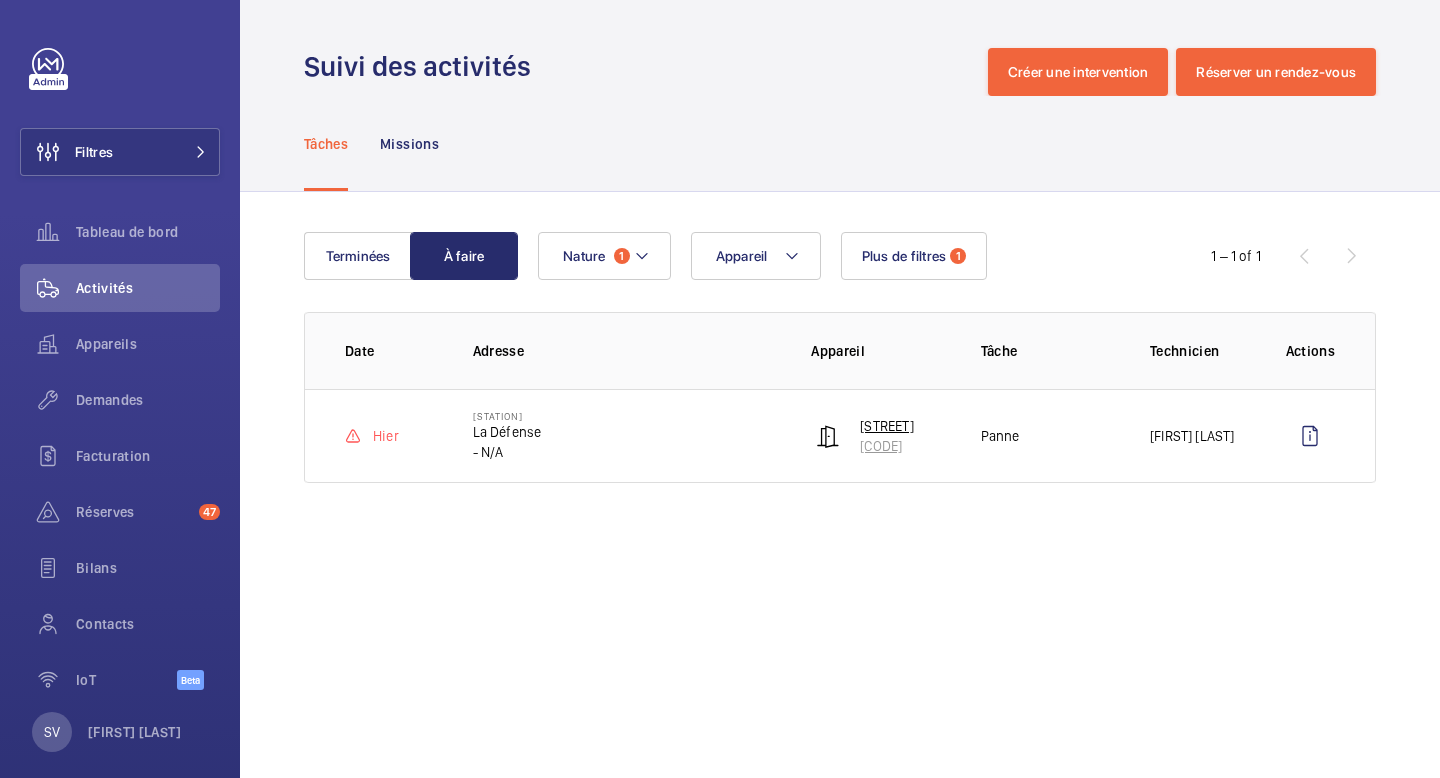 click on "[STREET] [CODE]" 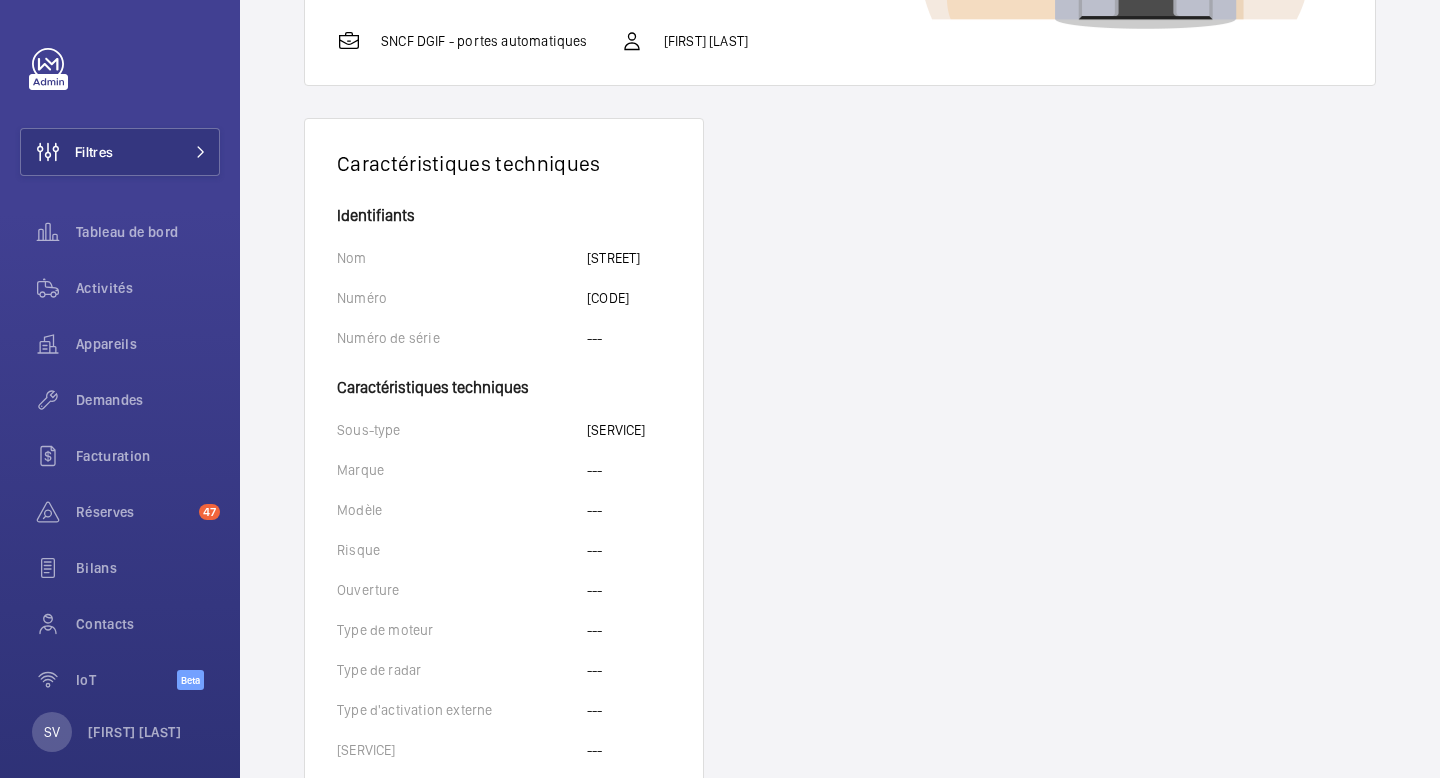 scroll, scrollTop: 0, scrollLeft: 0, axis: both 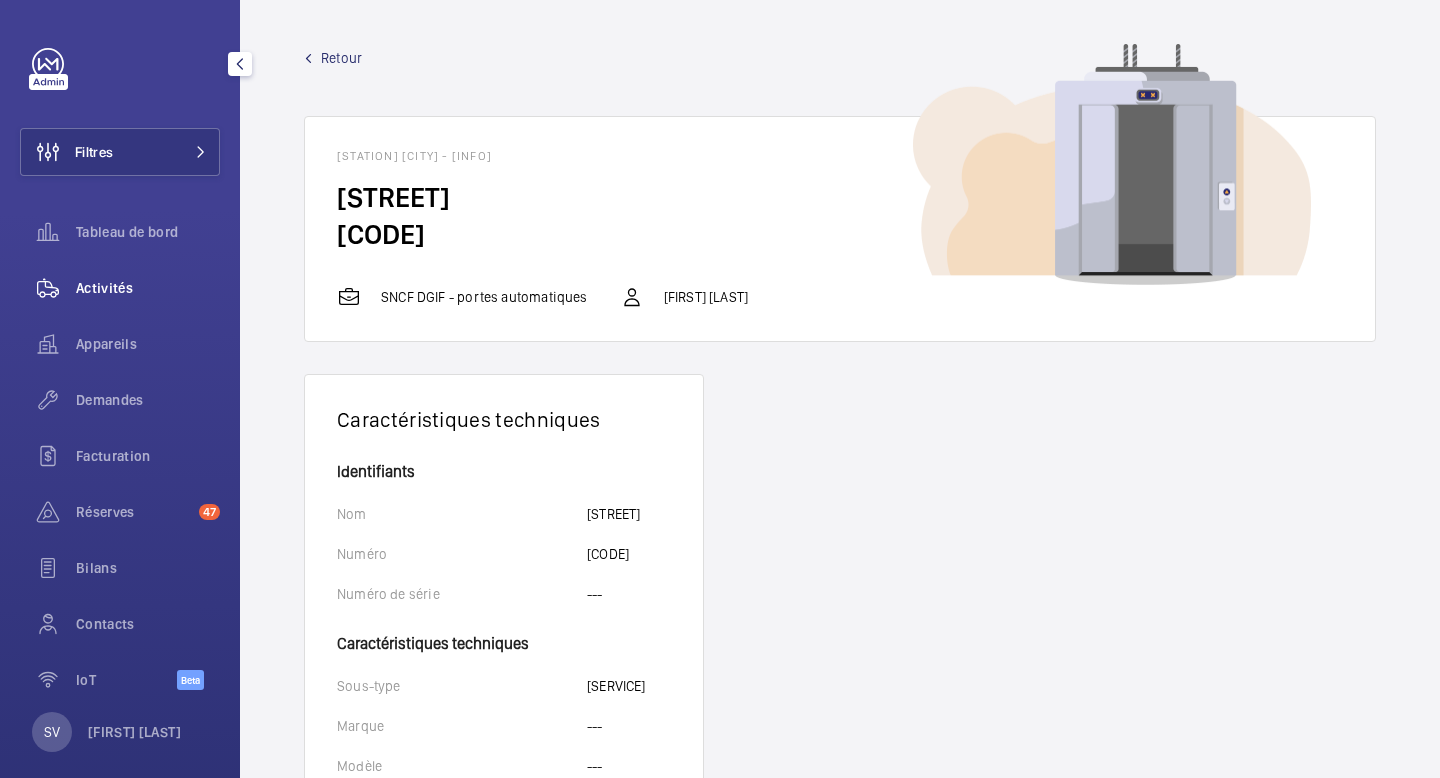 click on "Activités" 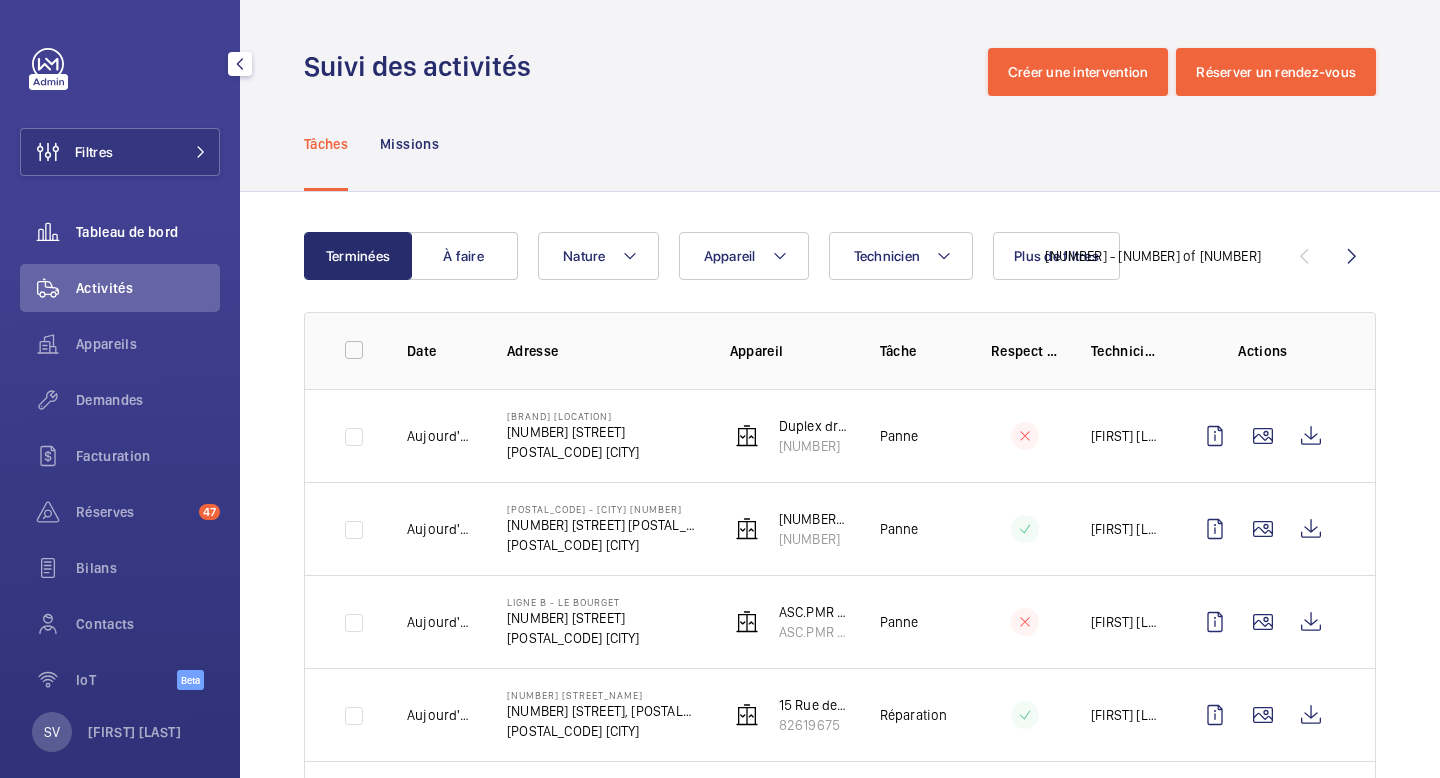 click on "Tableau de bord" 